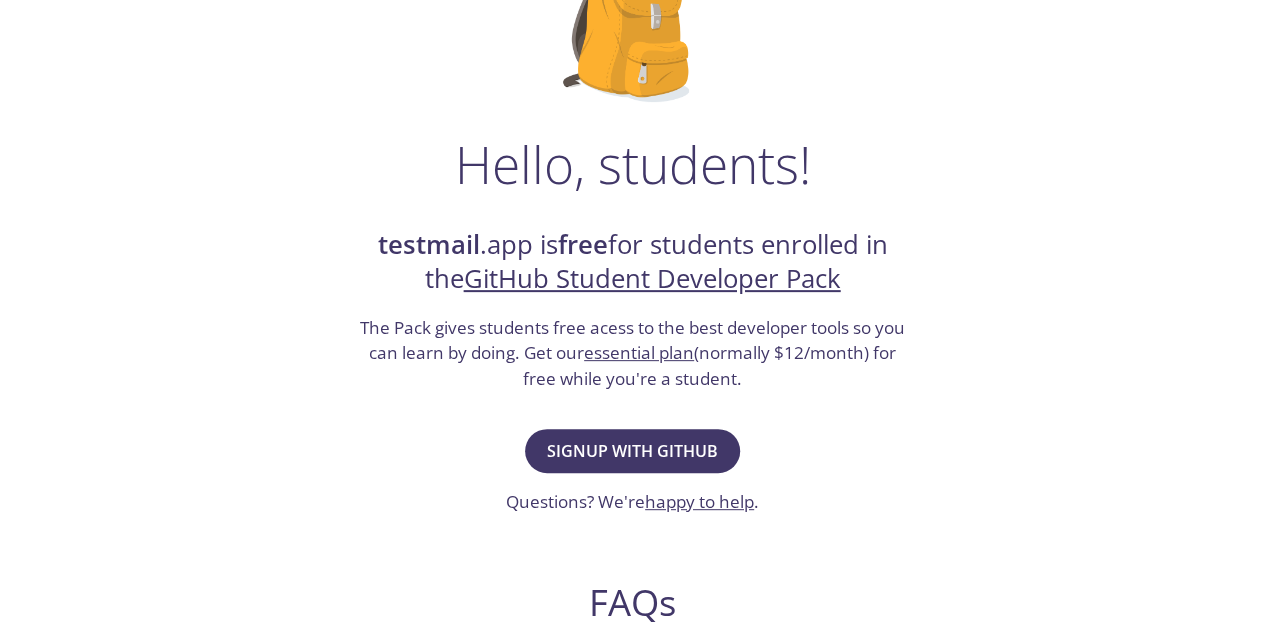 scroll, scrollTop: 0, scrollLeft: 0, axis: both 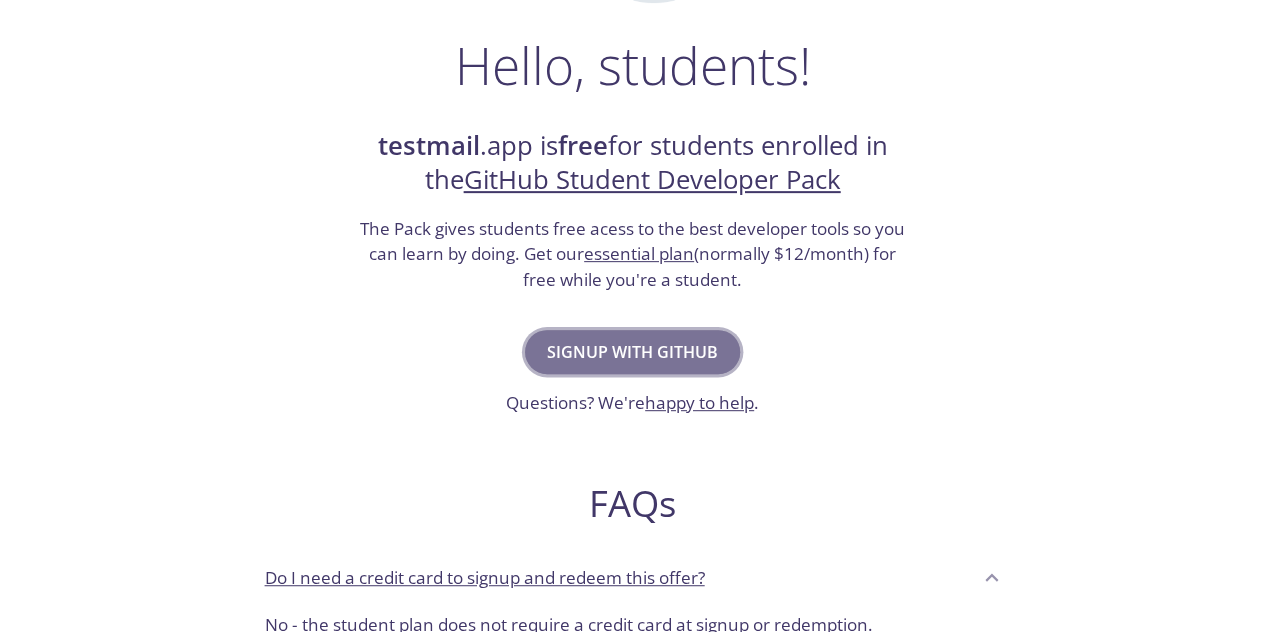 click on "Signup with GitHub" at bounding box center (632, 352) 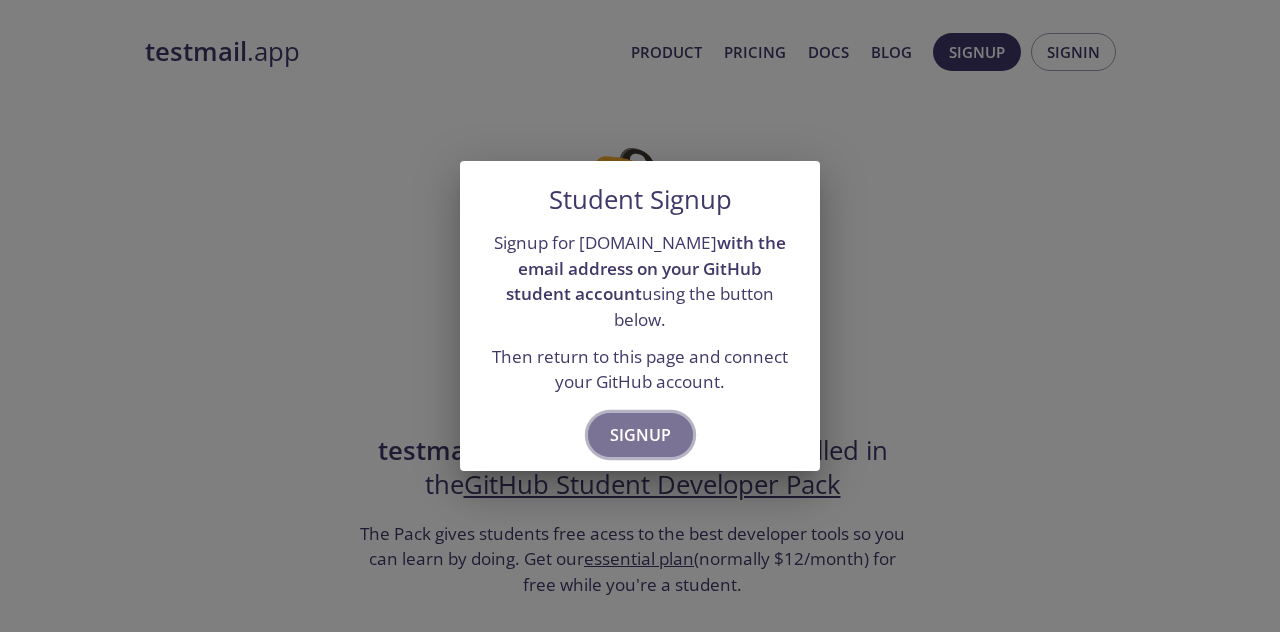 click on "Signup" at bounding box center [640, 435] 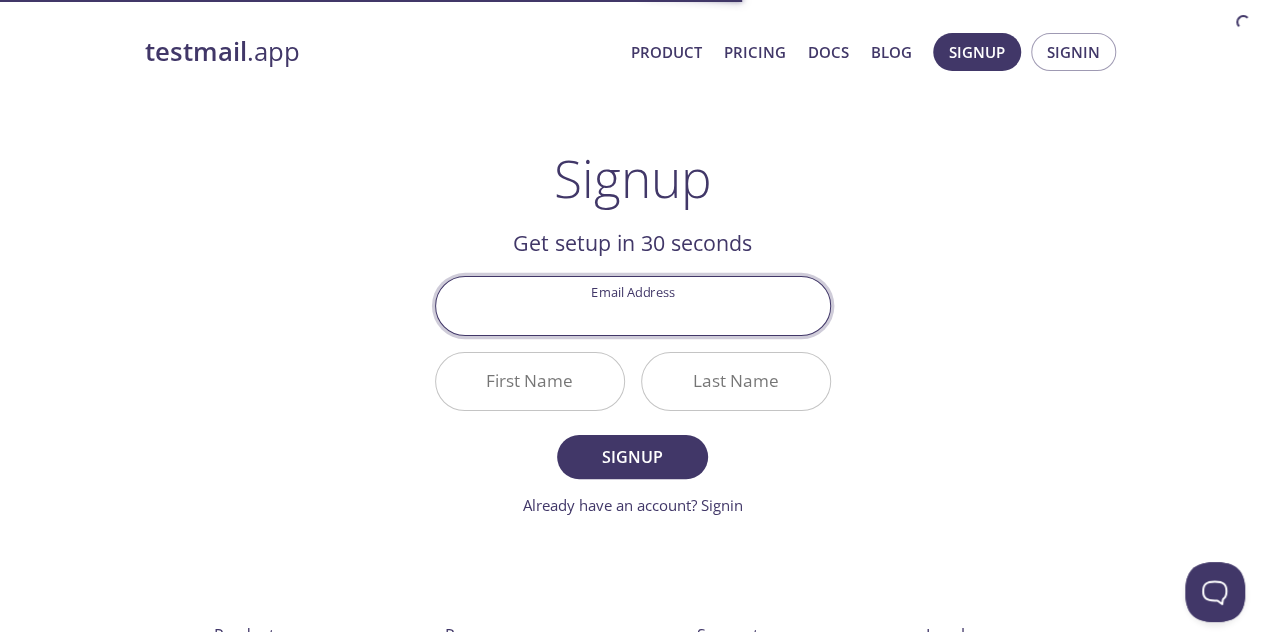 scroll, scrollTop: 0, scrollLeft: 0, axis: both 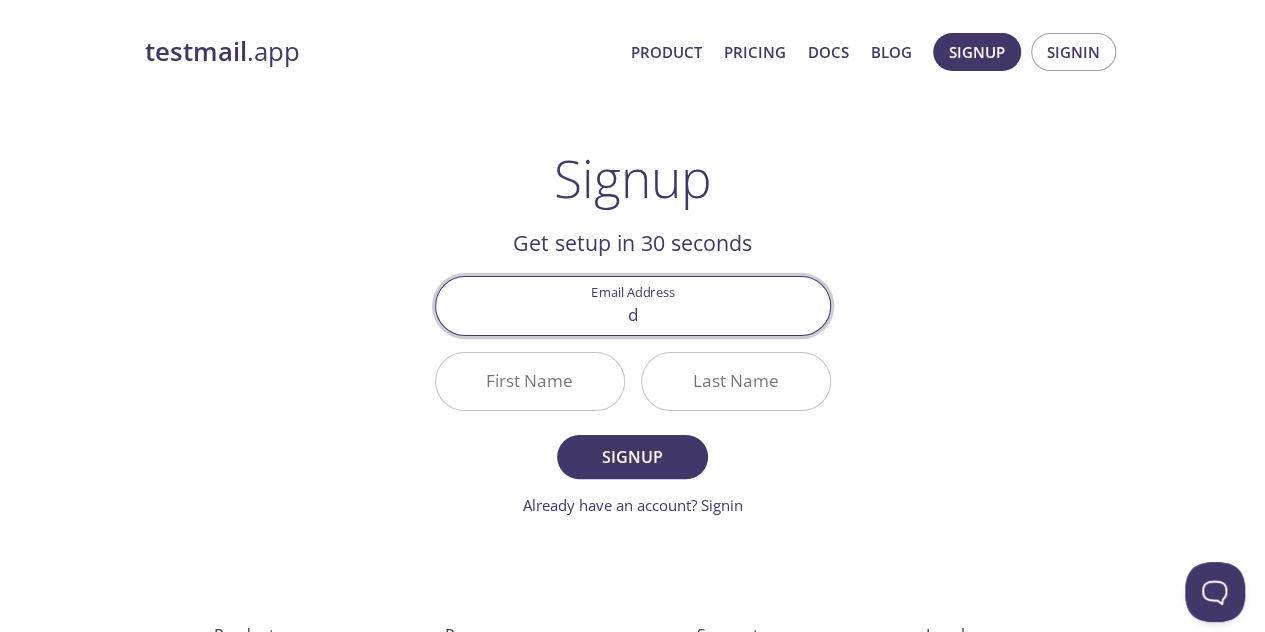 type on "[EMAIL_ADDRESS][DOMAIN_NAME]" 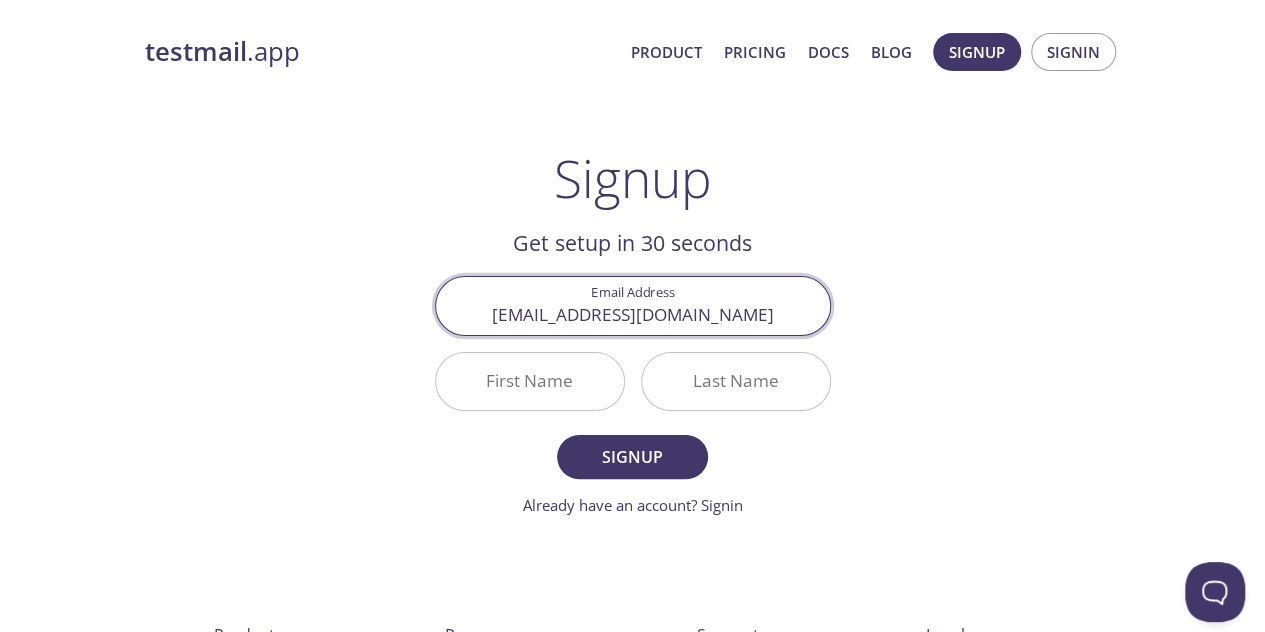 click on "First Name" at bounding box center [530, 381] 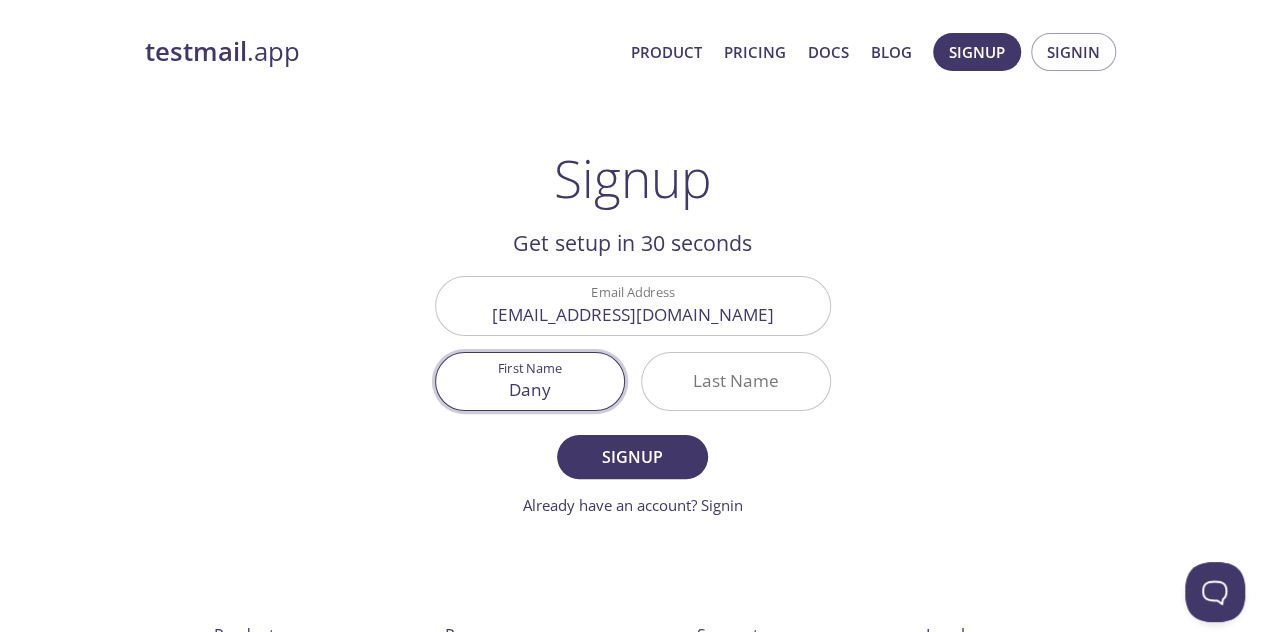 type on "Dany" 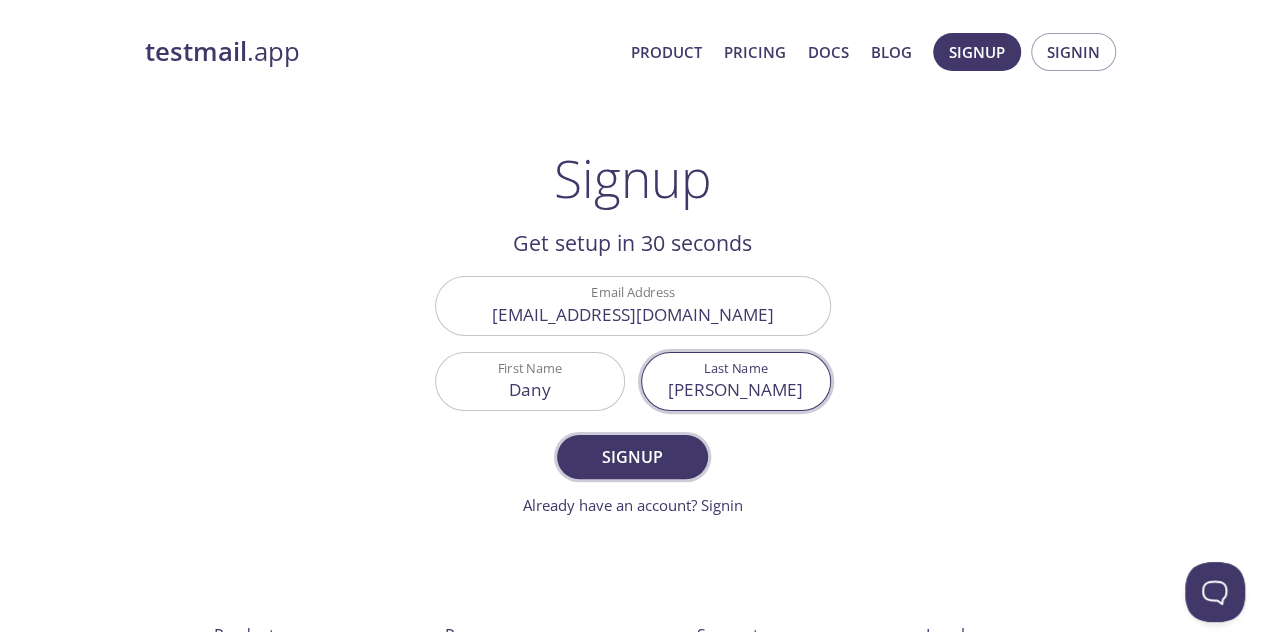 type on "[PERSON_NAME]" 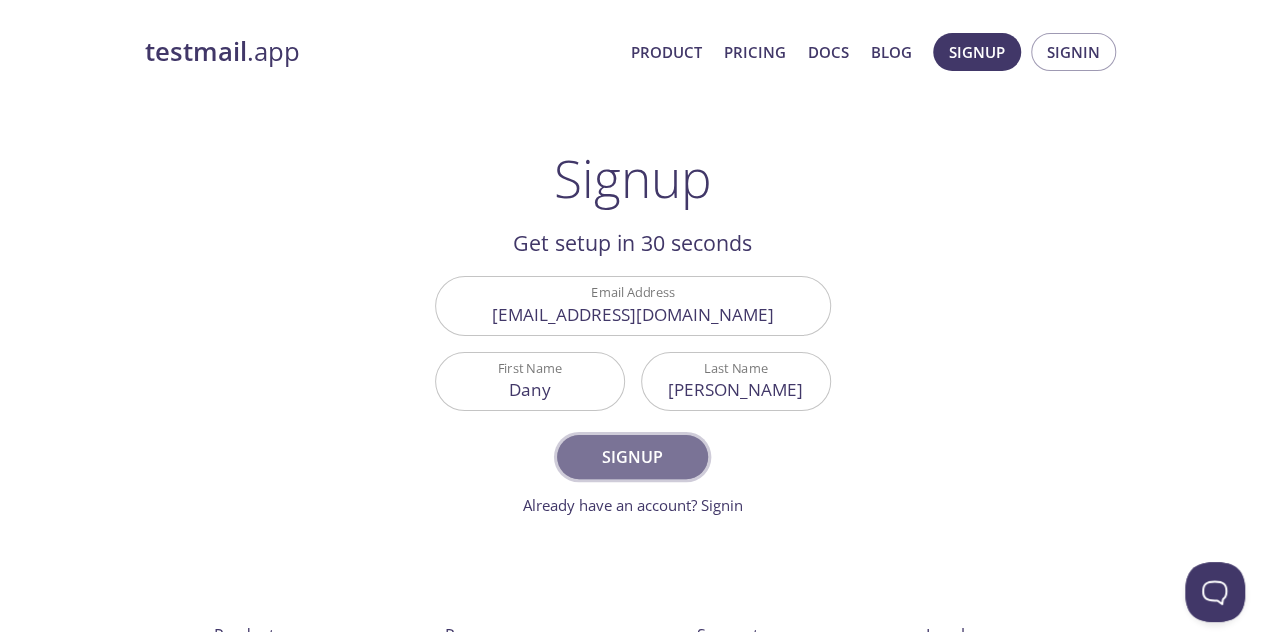 click on "Signup" at bounding box center [632, 457] 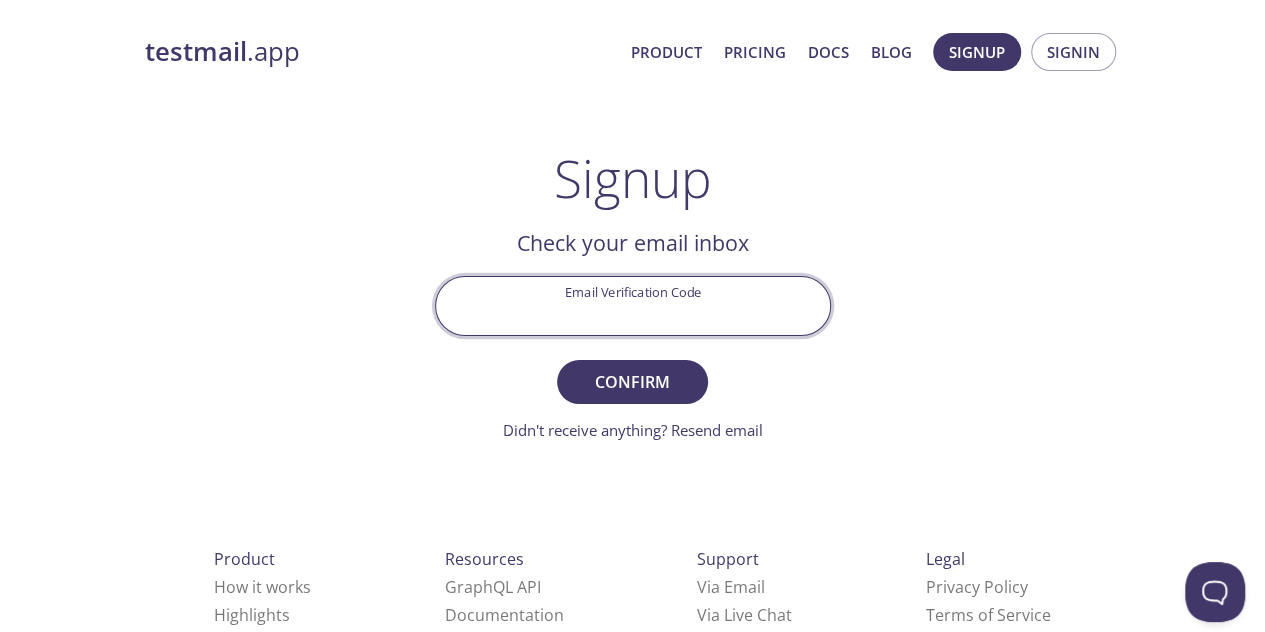 click on "Email Verification Code" at bounding box center [633, 305] 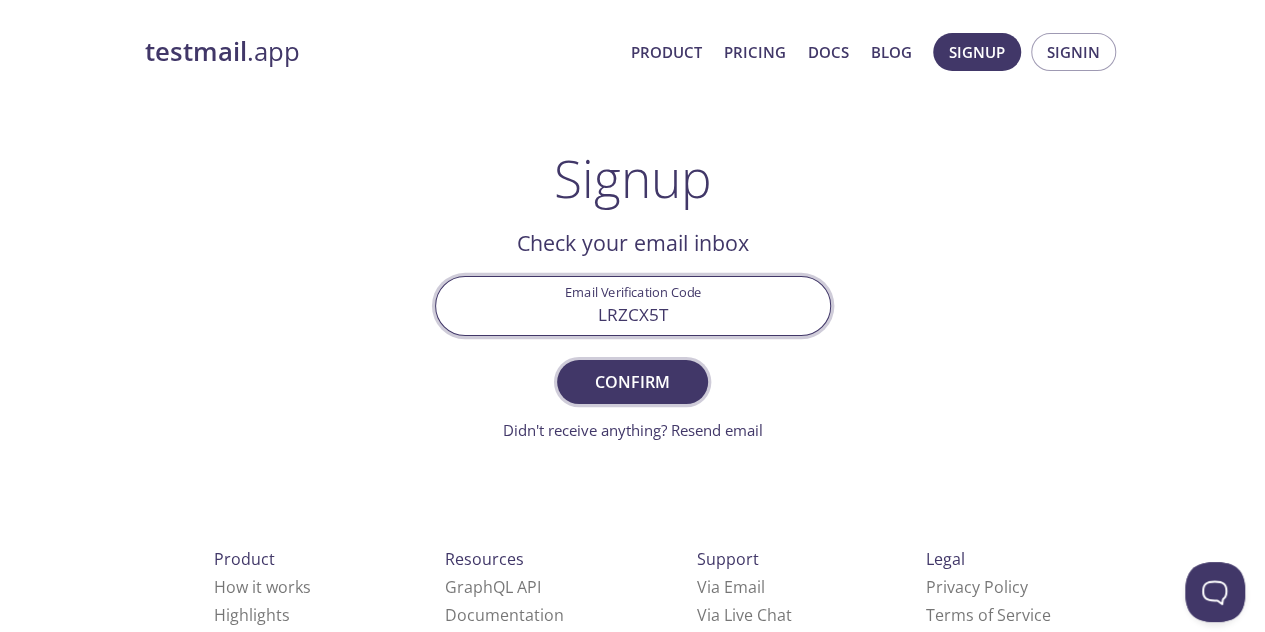 type on "LRZCX5T" 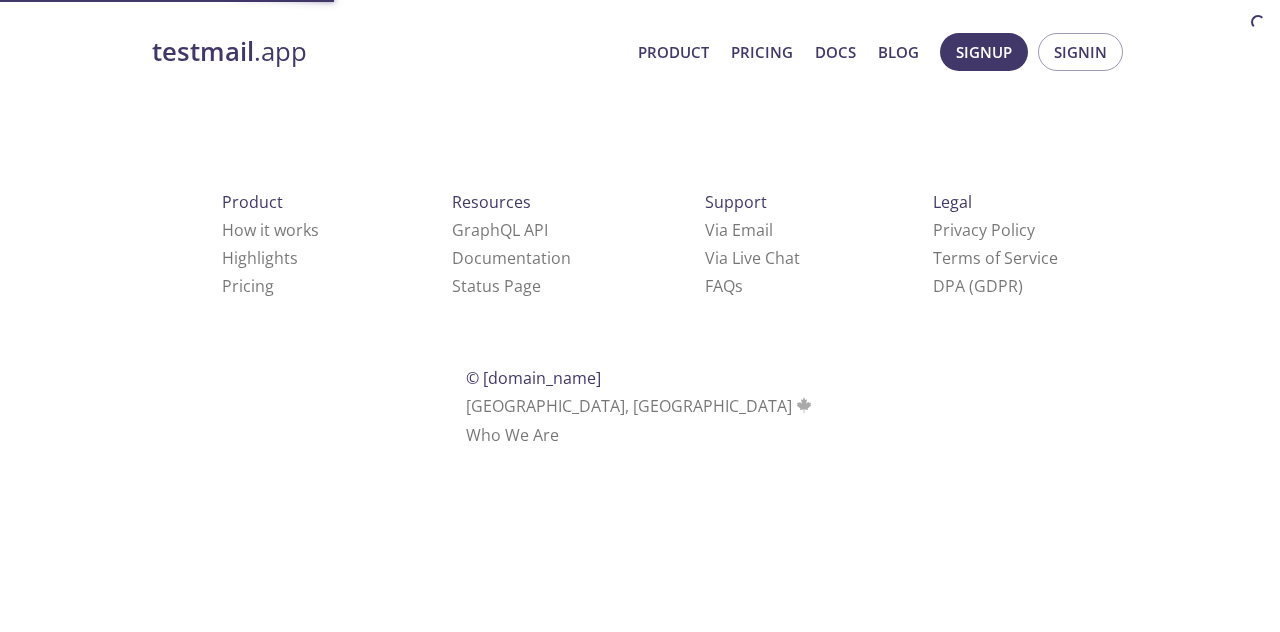 scroll, scrollTop: 0, scrollLeft: 0, axis: both 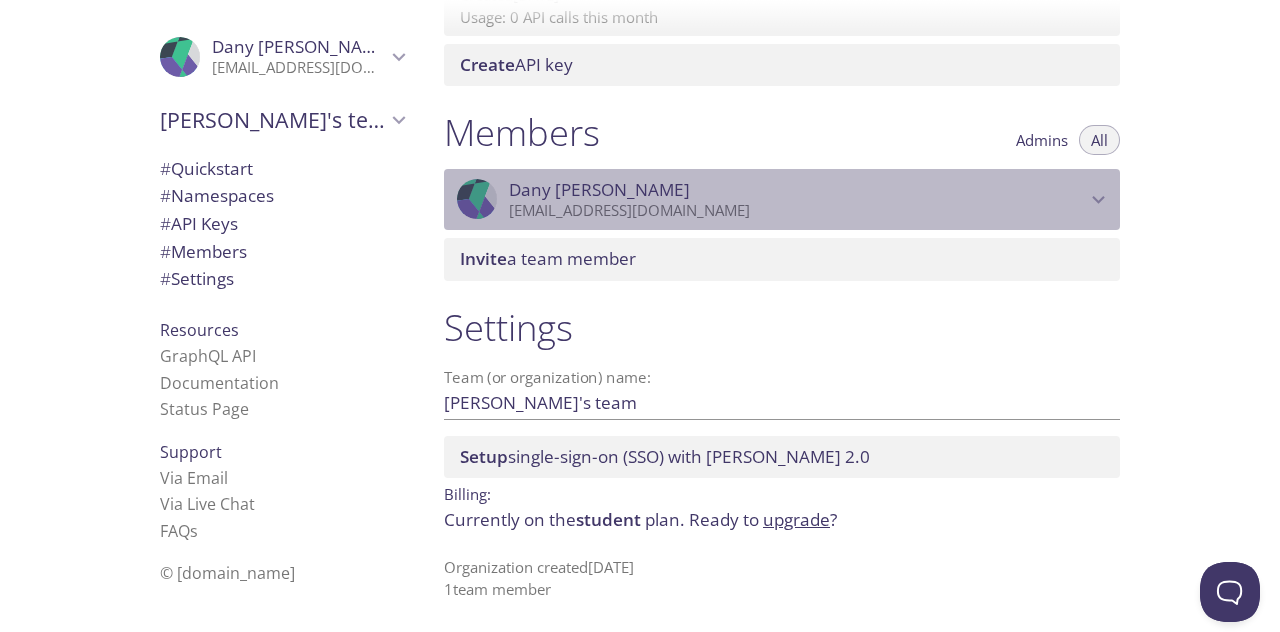 click 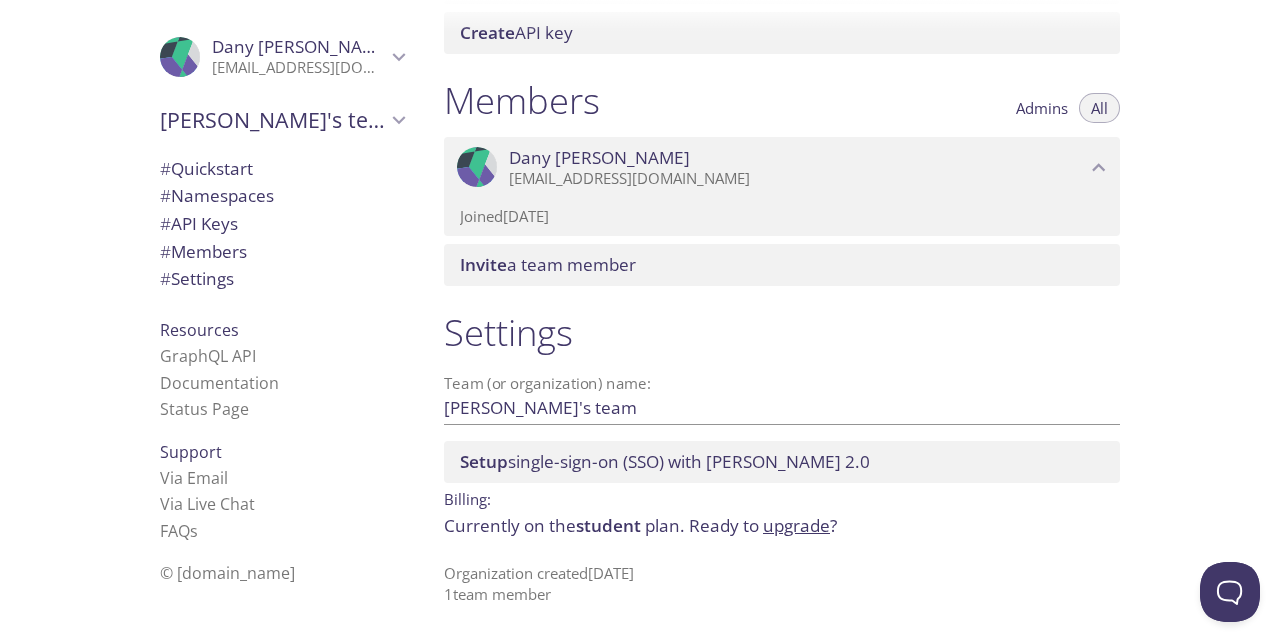 scroll, scrollTop: 827, scrollLeft: 0, axis: vertical 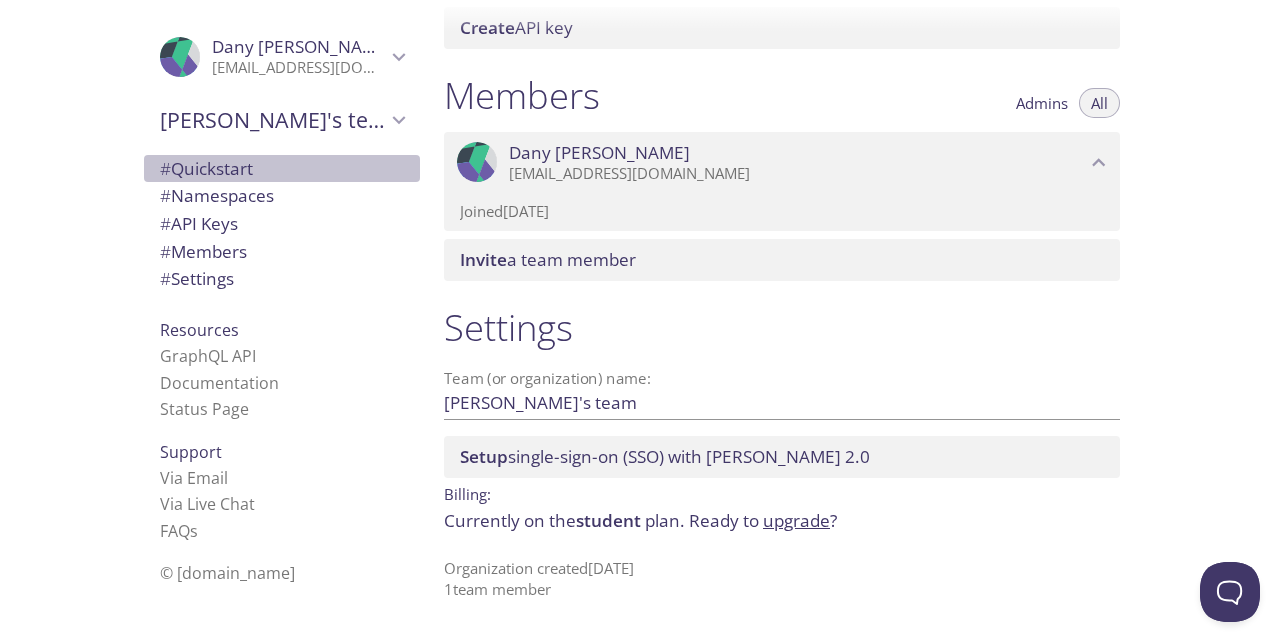 click on "#  Quickstart" at bounding box center [282, 169] 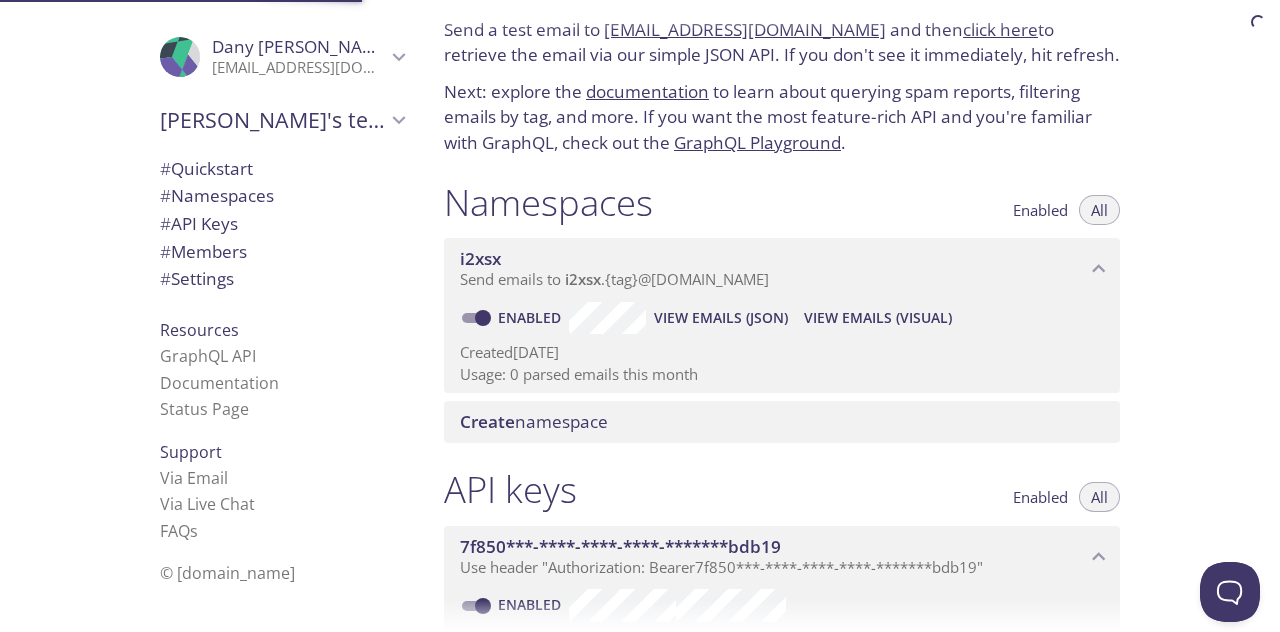 scroll, scrollTop: 32, scrollLeft: 0, axis: vertical 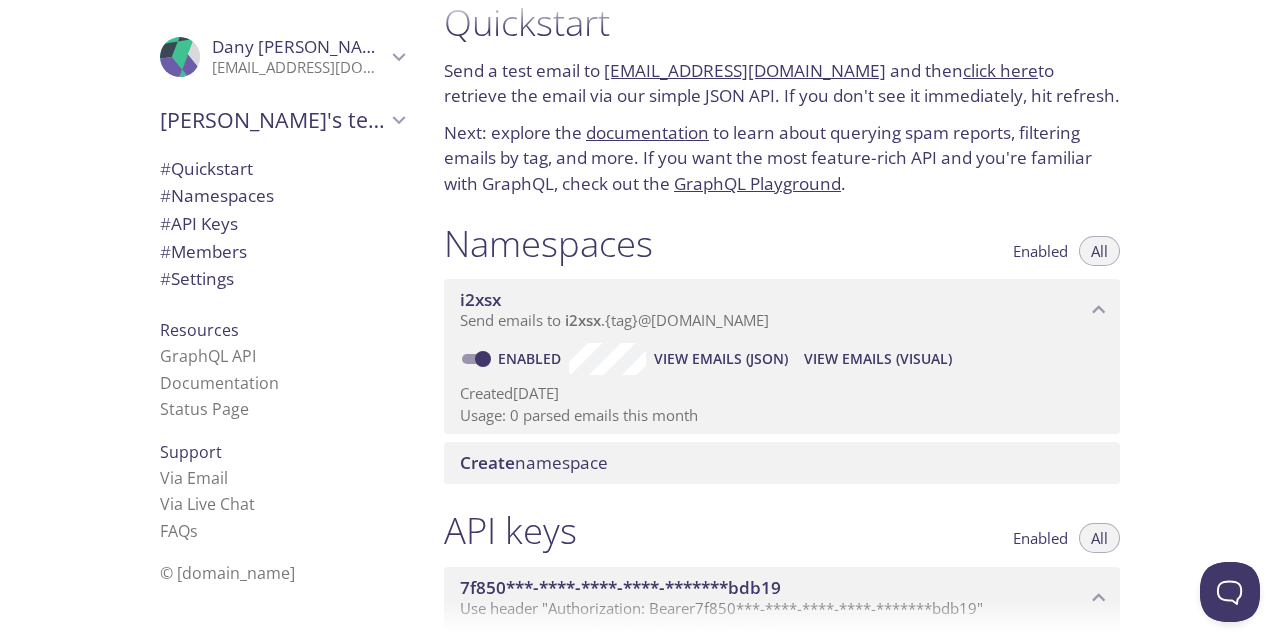 click on "[EMAIL_ADDRESS][DOMAIN_NAME]" at bounding box center (745, 70) 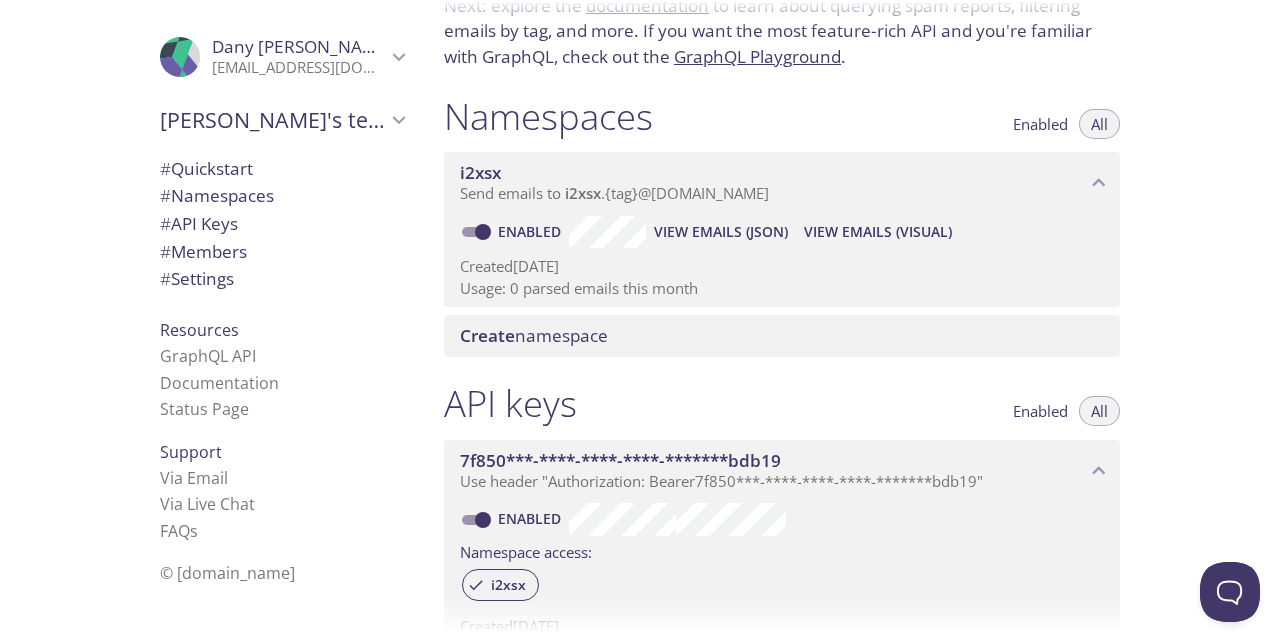 scroll, scrollTop: 0, scrollLeft: 0, axis: both 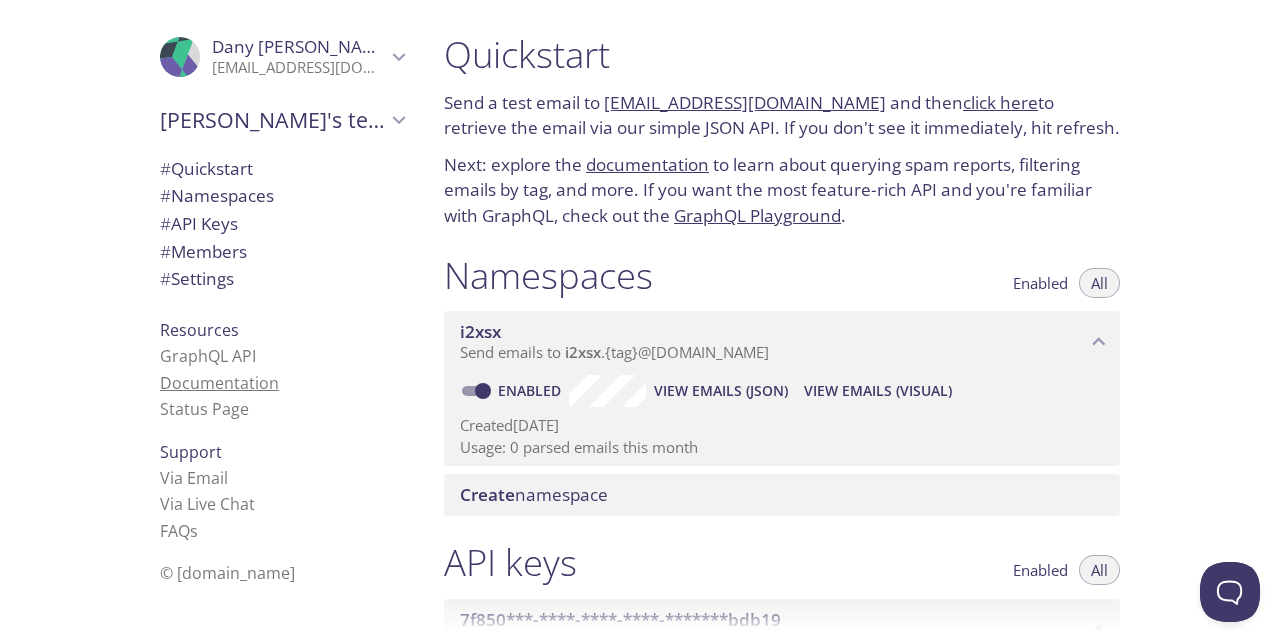 click on "Documentation" at bounding box center [219, 383] 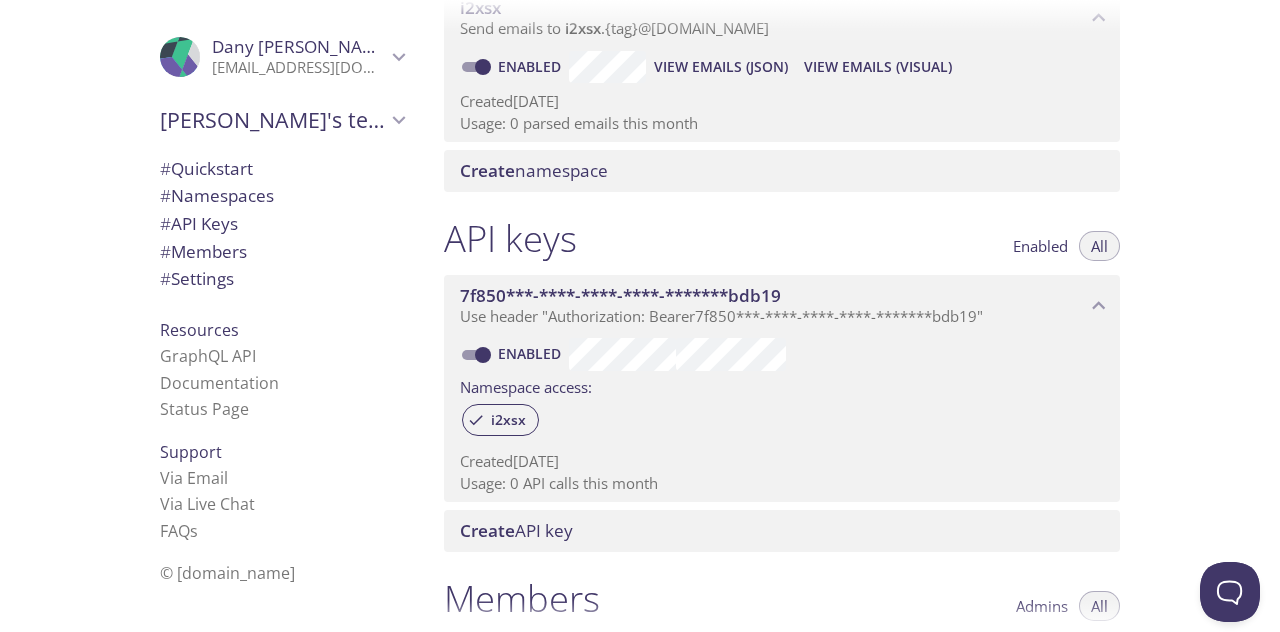 scroll, scrollTop: 326, scrollLeft: 0, axis: vertical 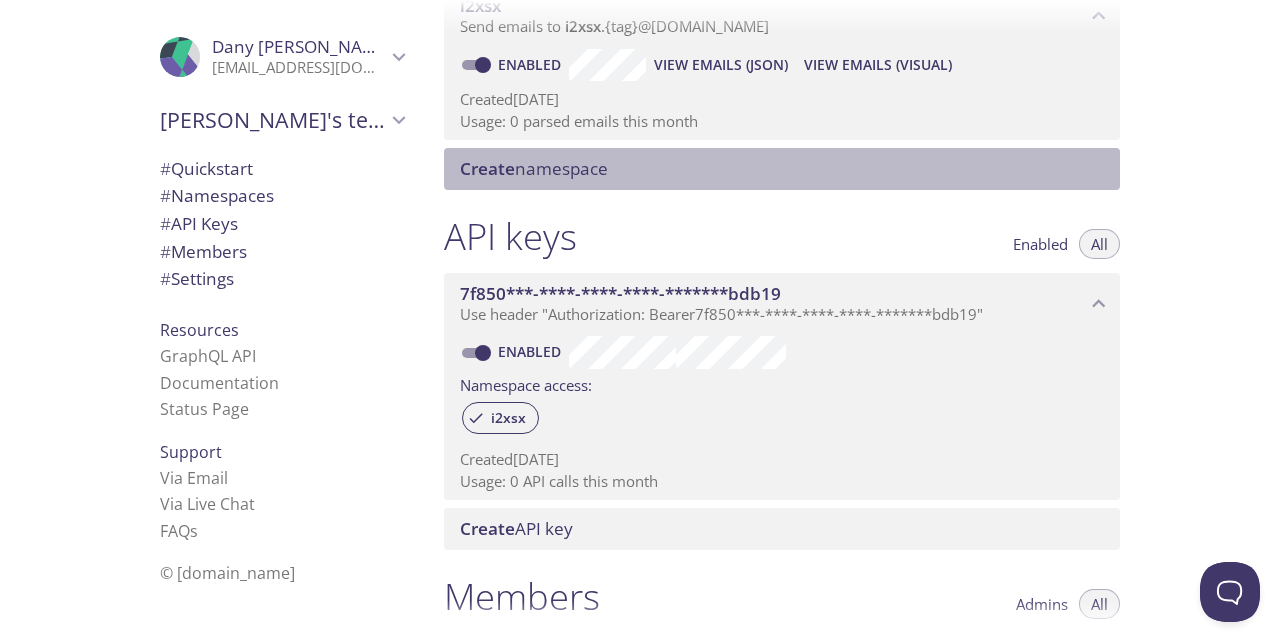 click on "Create  namespace" at bounding box center (786, 169) 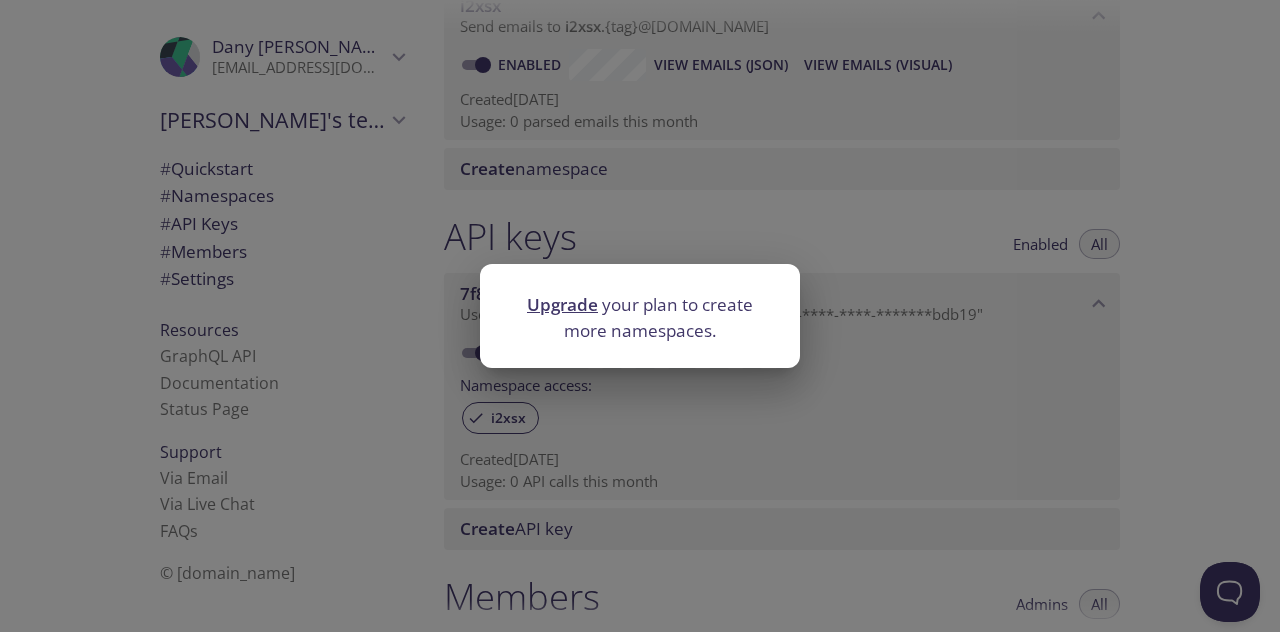 click on "Upgrade   your plan to create more namespaces." at bounding box center [640, 316] 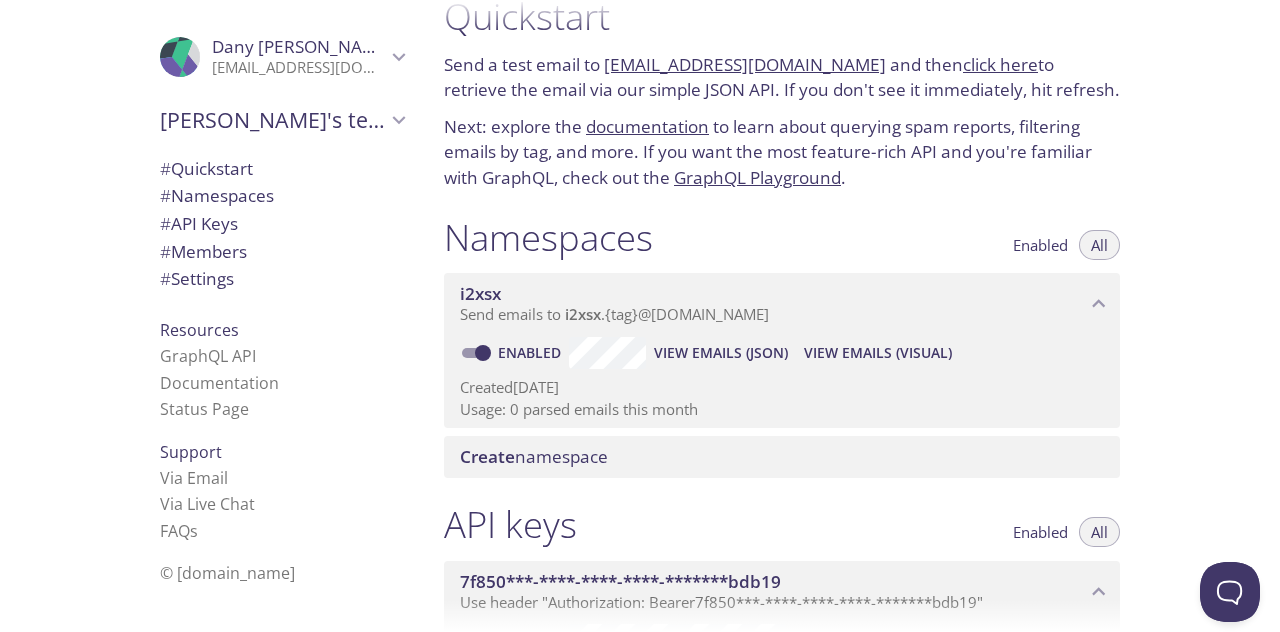 scroll, scrollTop: 0, scrollLeft: 0, axis: both 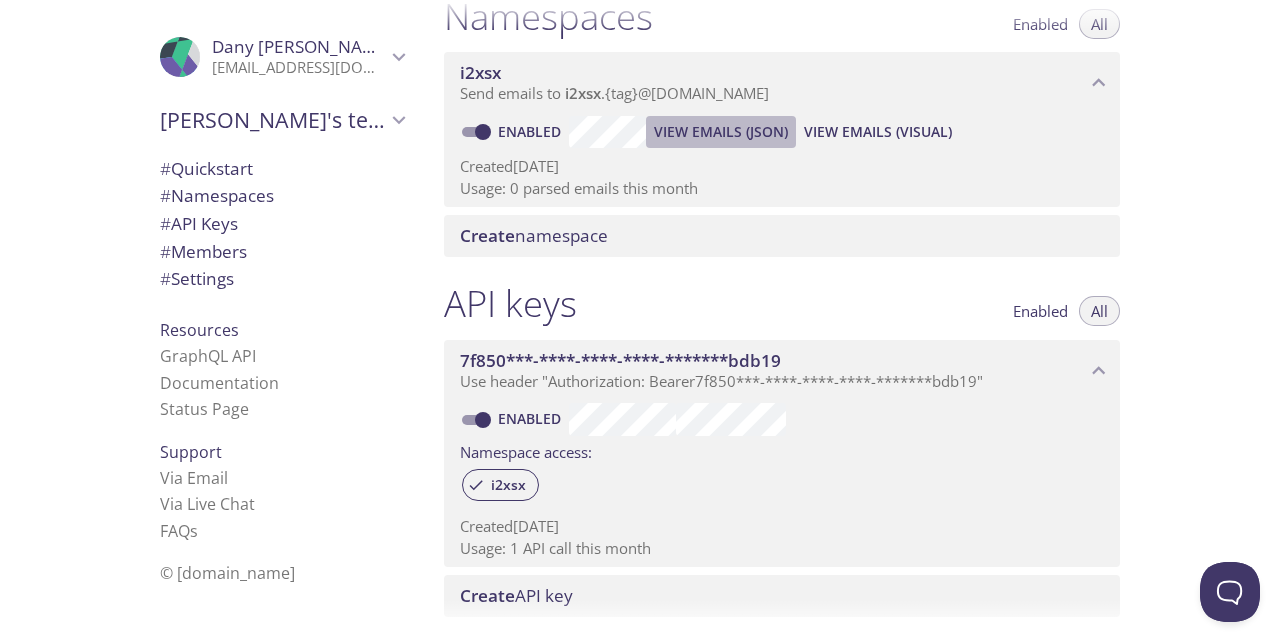 click on "View Emails (JSON)" at bounding box center [721, 132] 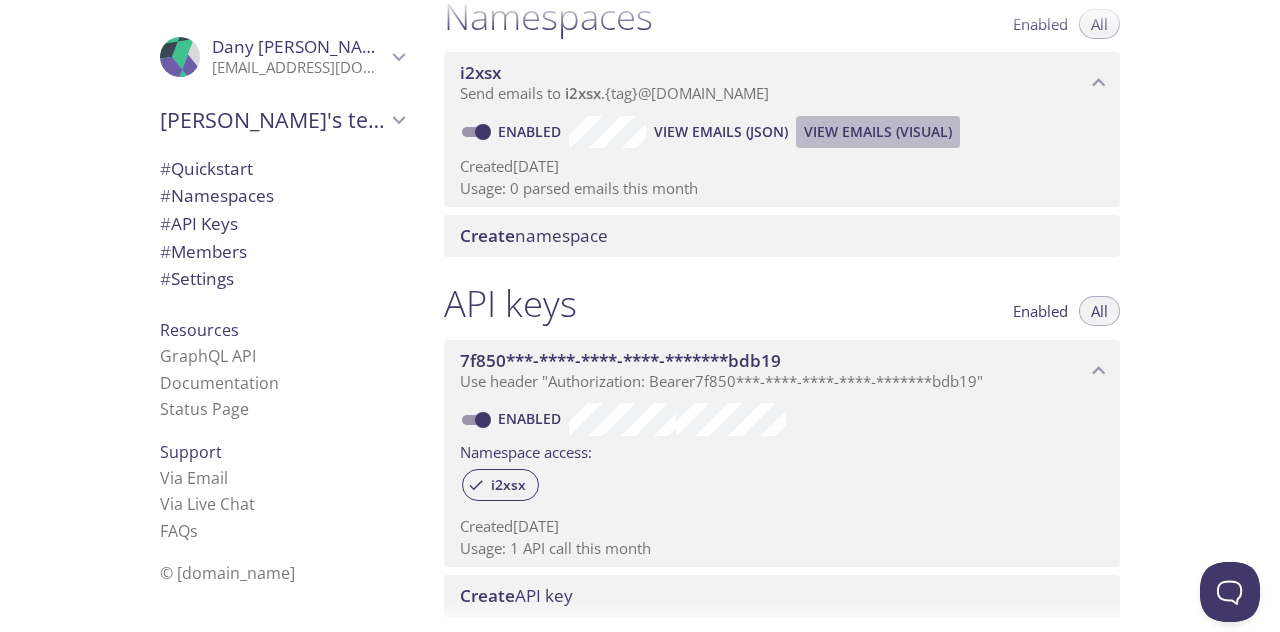 click on "View Emails (Visual)" at bounding box center (878, 132) 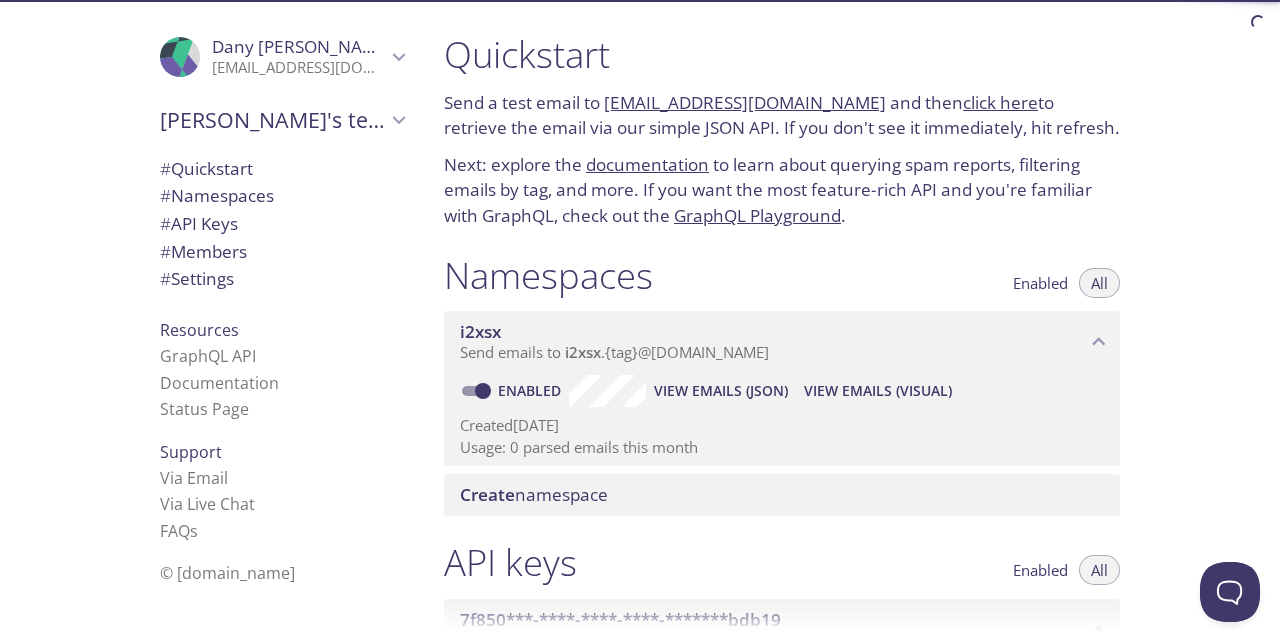 scroll, scrollTop: 3, scrollLeft: 0, axis: vertical 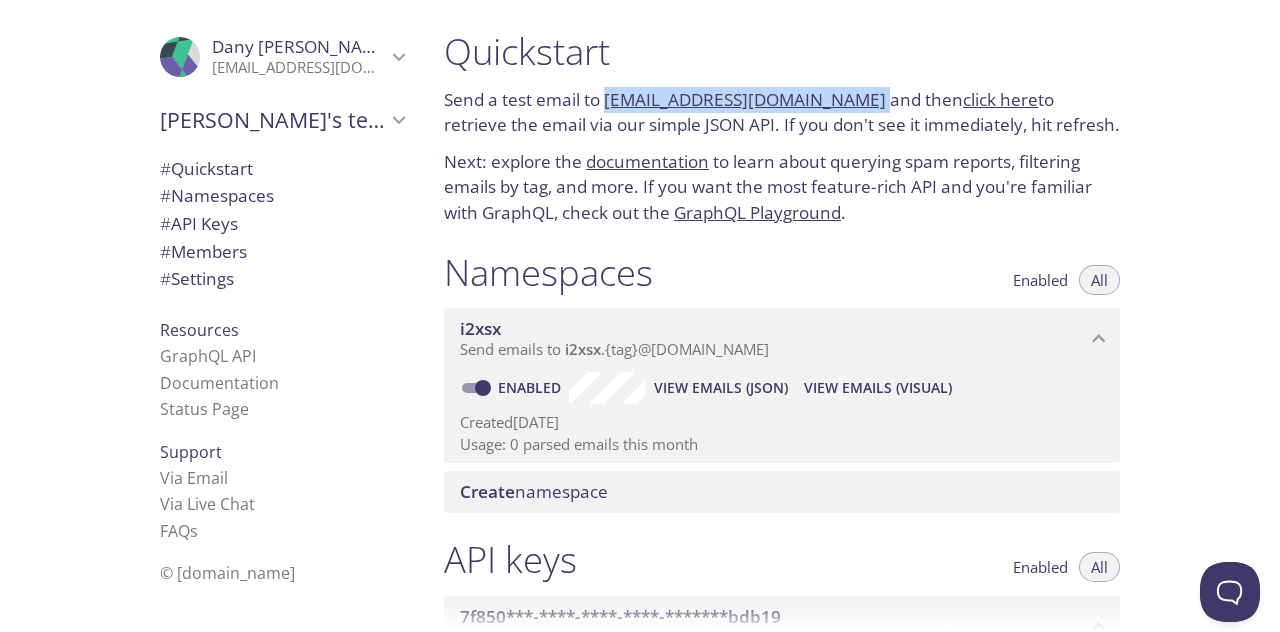drag, startPoint x: 847, startPoint y: 98, endPoint x: 607, endPoint y: 104, distance: 240.07498 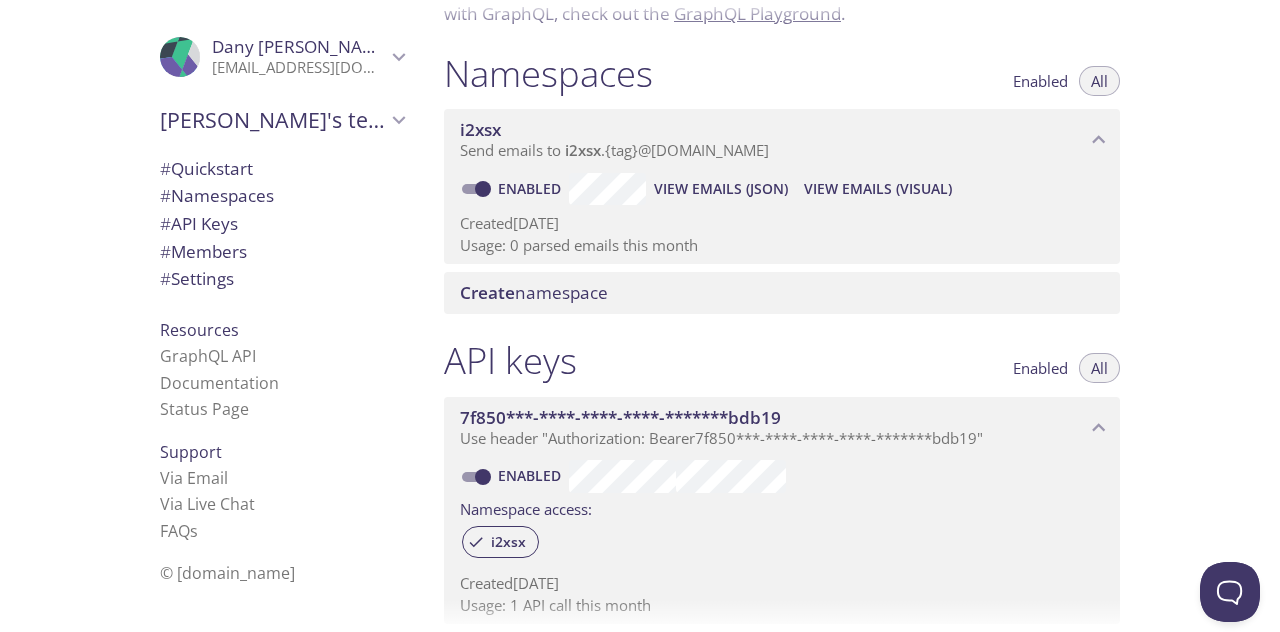 scroll, scrollTop: 196, scrollLeft: 0, axis: vertical 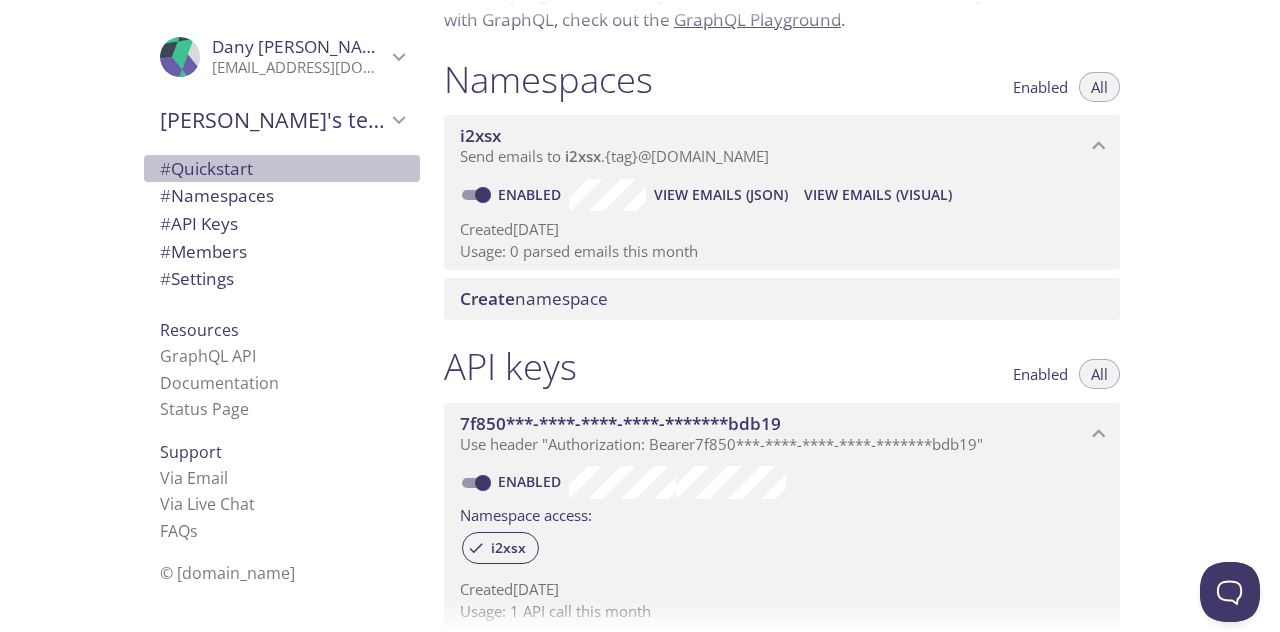 click on "#  Quickstart" at bounding box center [206, 168] 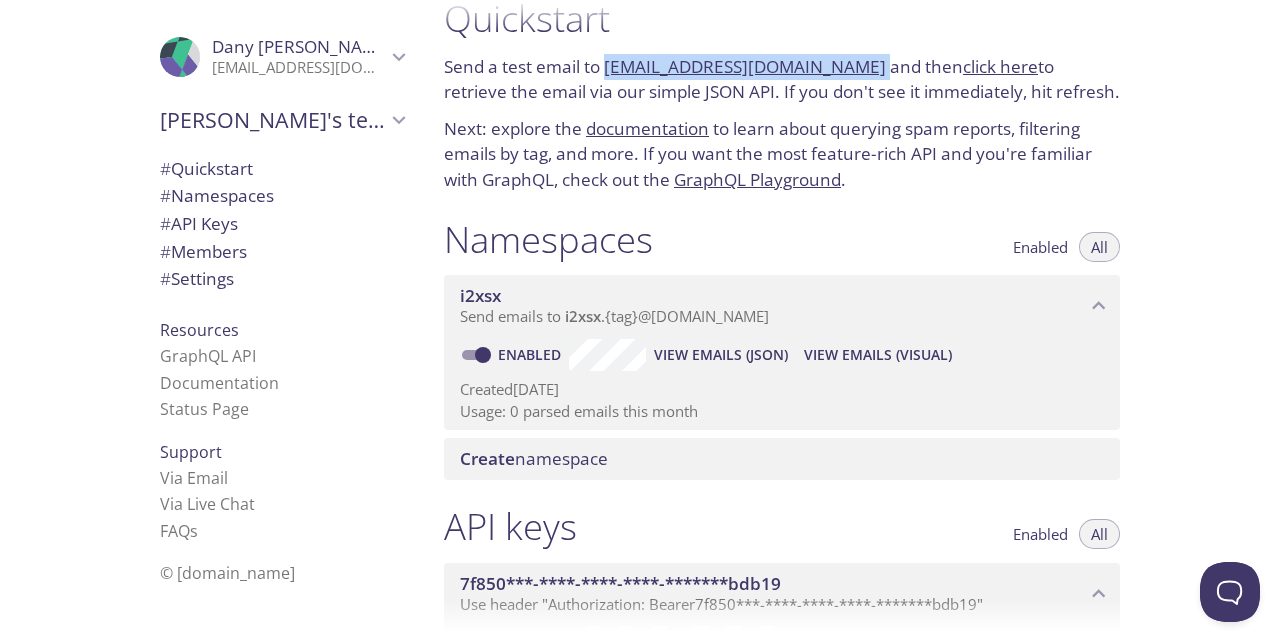 scroll, scrollTop: 32, scrollLeft: 0, axis: vertical 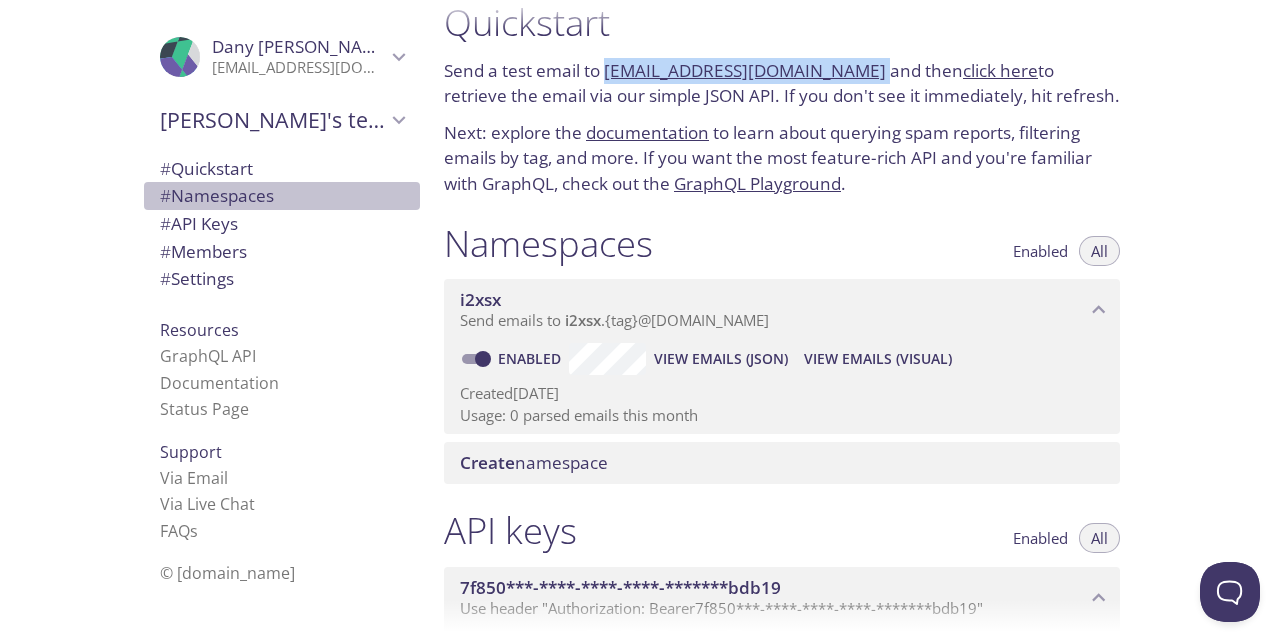 click on "#  Namespaces" at bounding box center (217, 195) 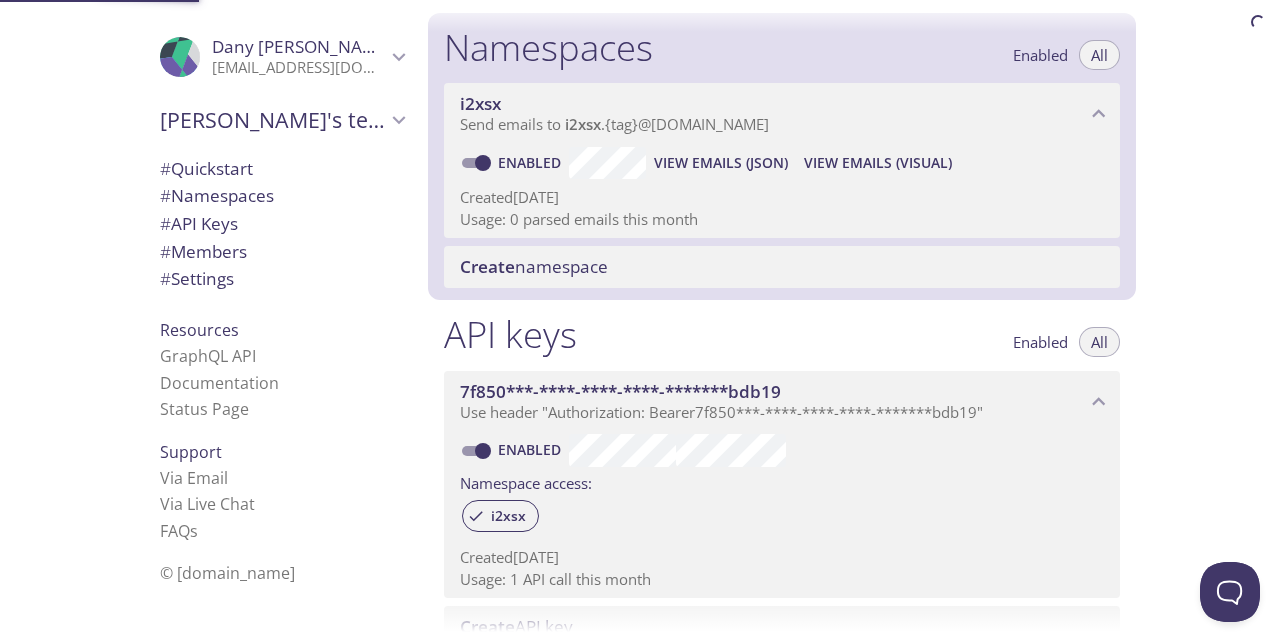 scroll, scrollTop: 252, scrollLeft: 0, axis: vertical 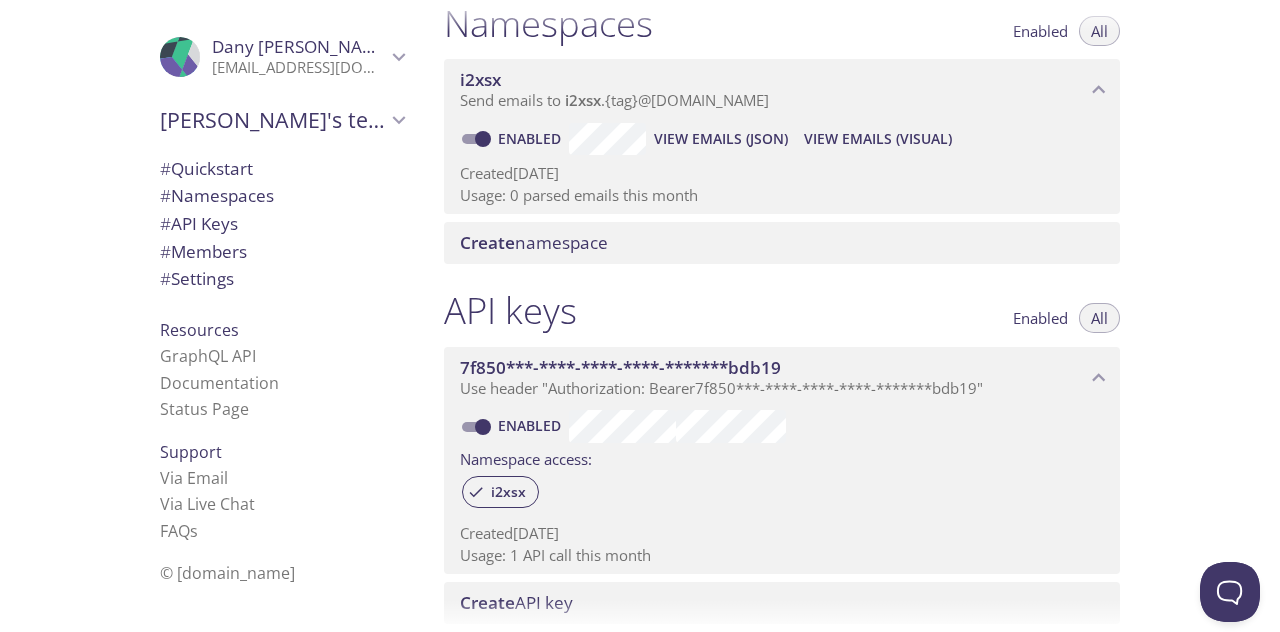 click 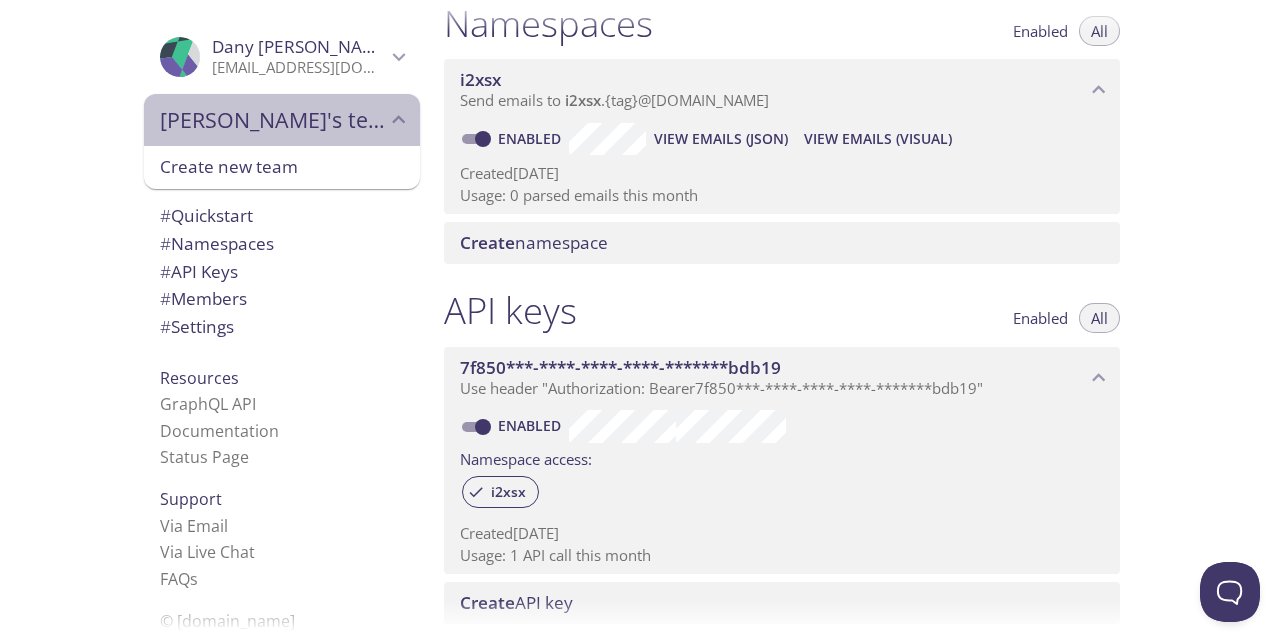 click 